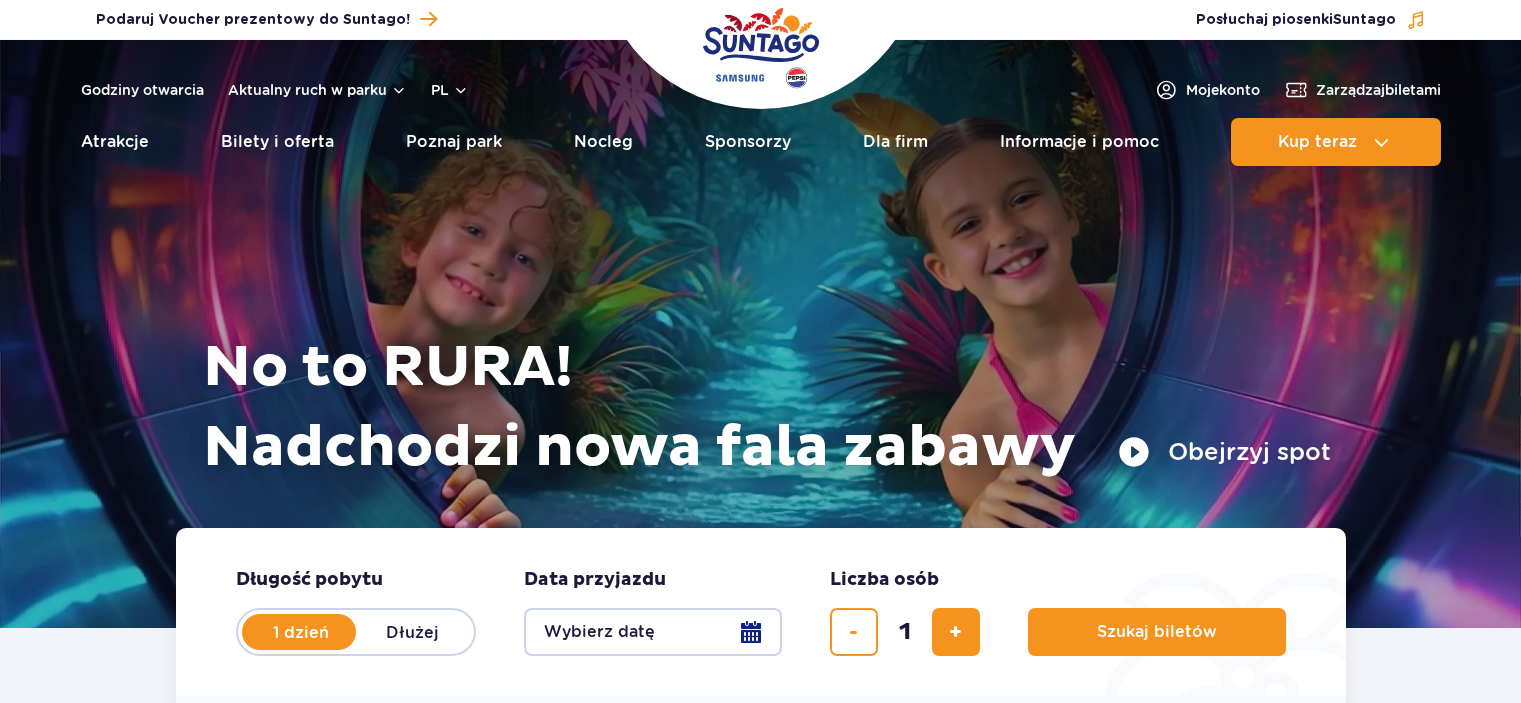 scroll, scrollTop: 0, scrollLeft: 0, axis: both 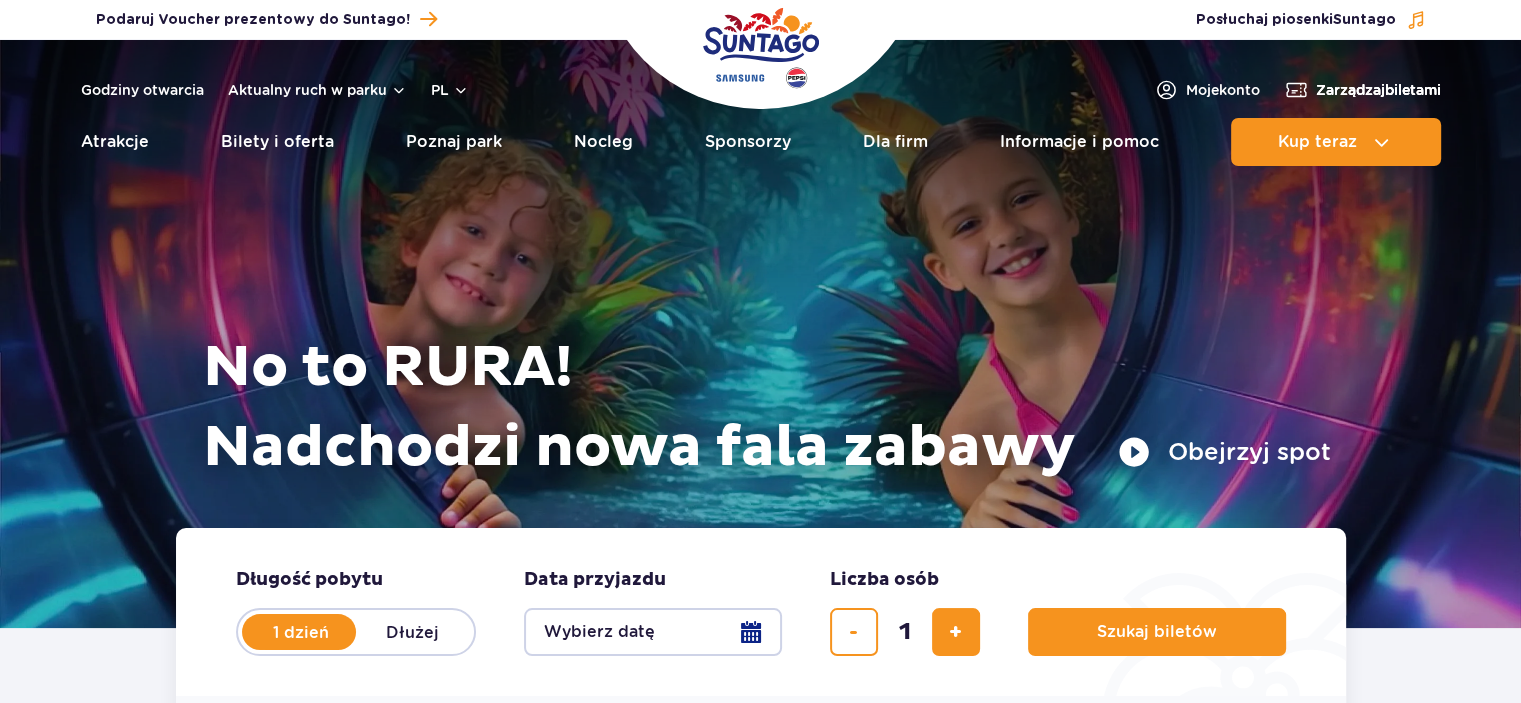 click on "Zarządzaj  biletami" at bounding box center (1378, 90) 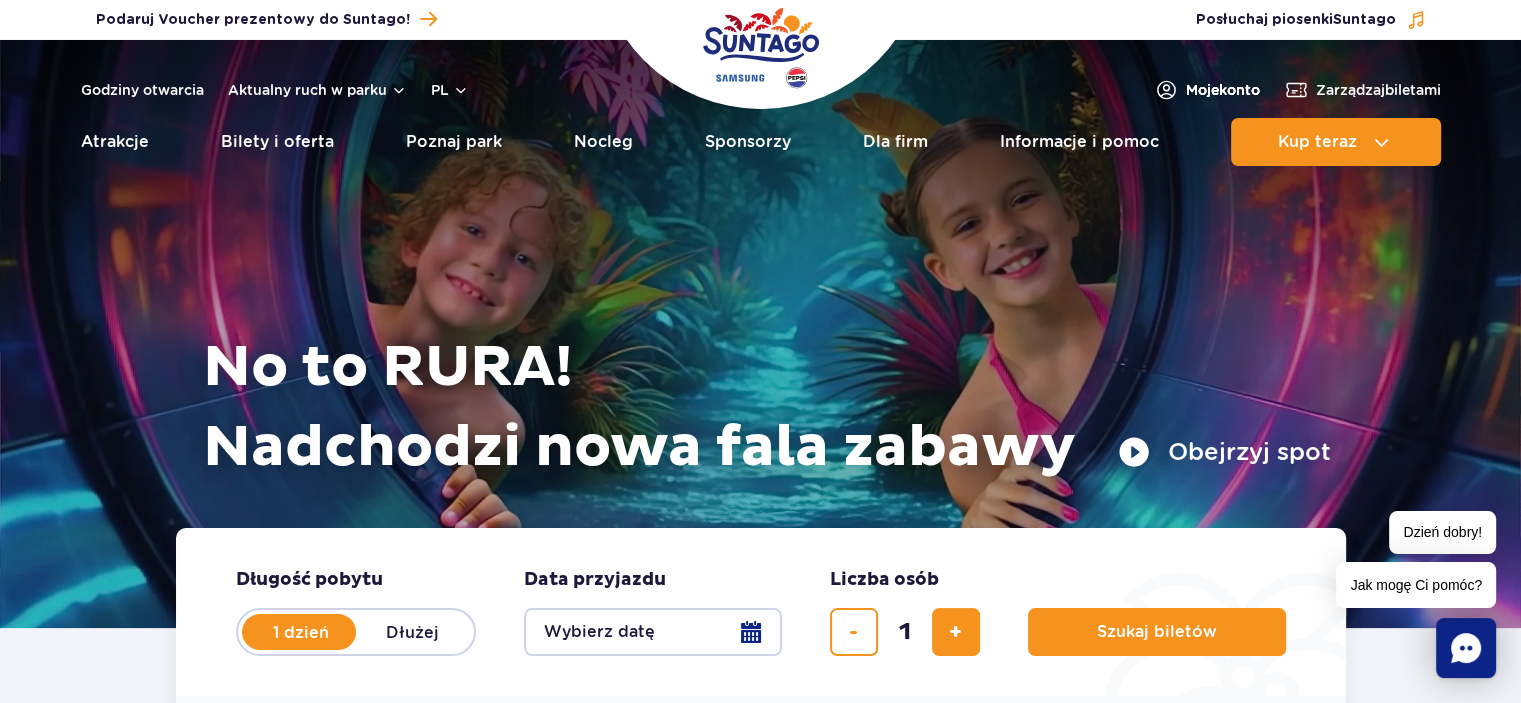 click on "Moje  konto" at bounding box center [1223, 90] 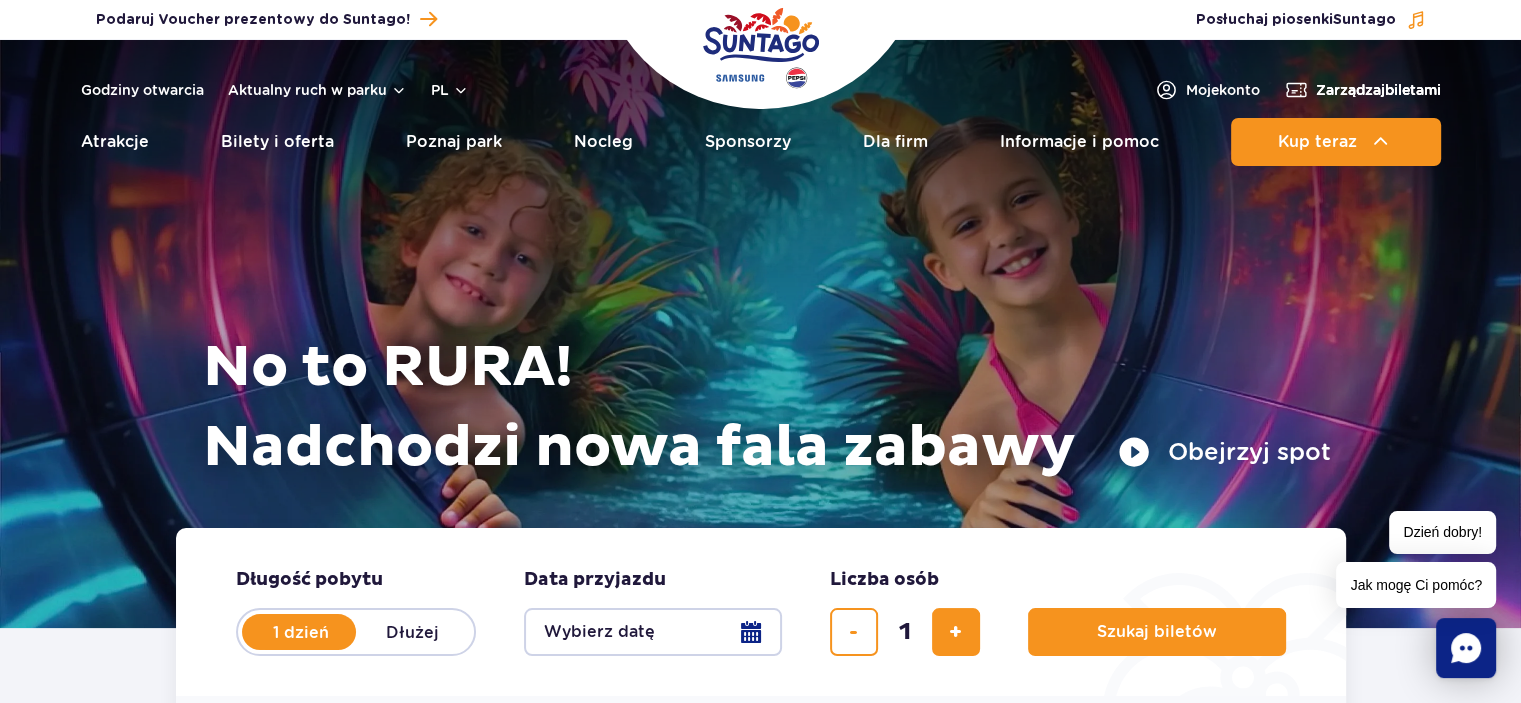 click on "Zarządzaj  biletami" at bounding box center [1378, 90] 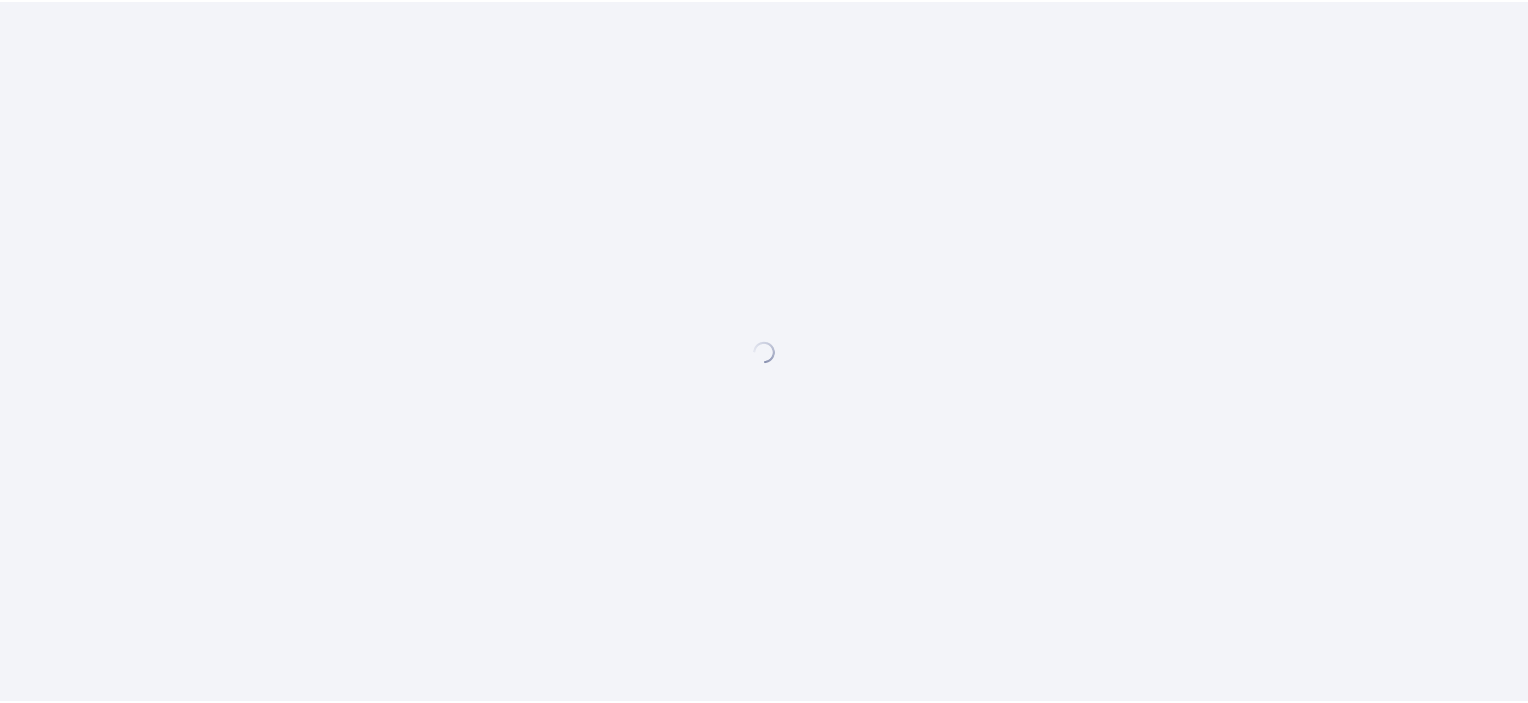 scroll, scrollTop: 0, scrollLeft: 0, axis: both 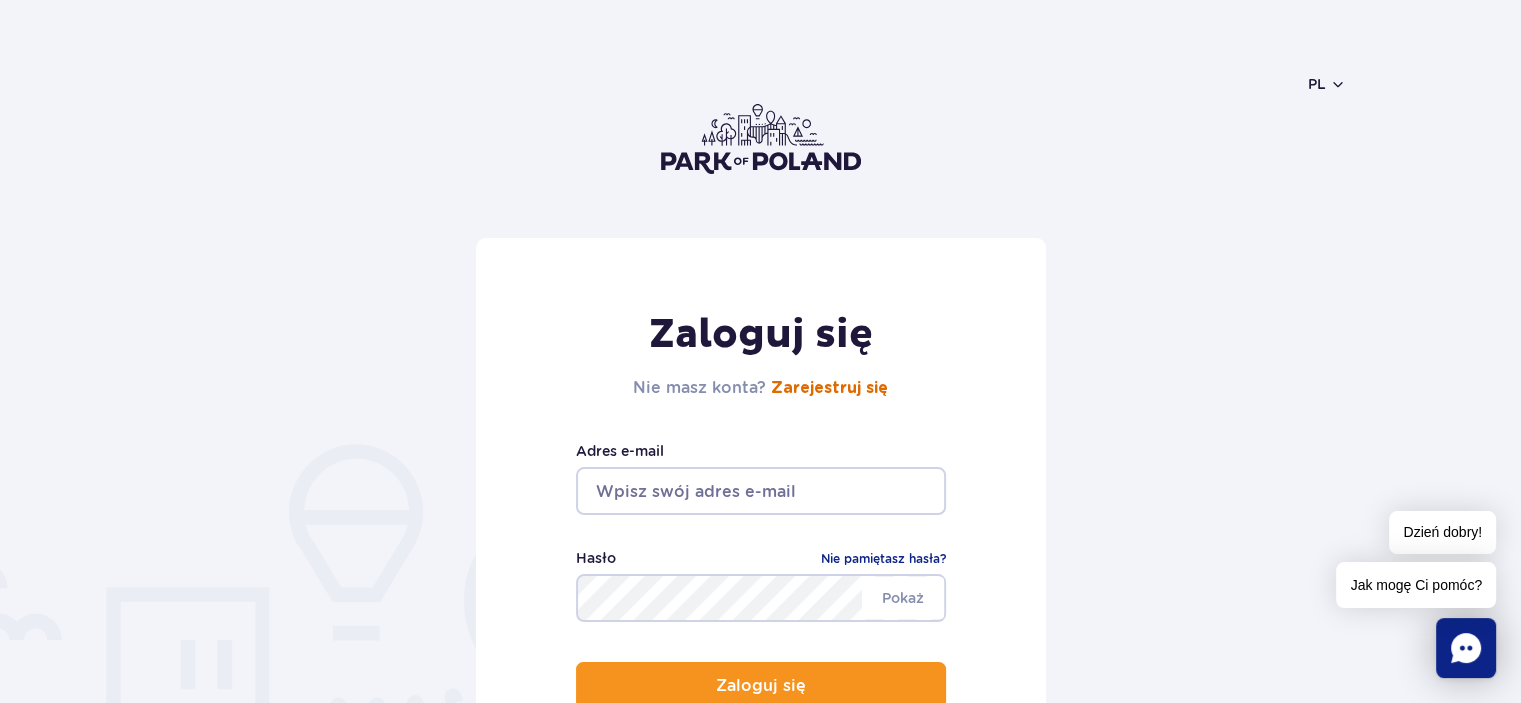 click on "Zarejestruj się" at bounding box center (829, 388) 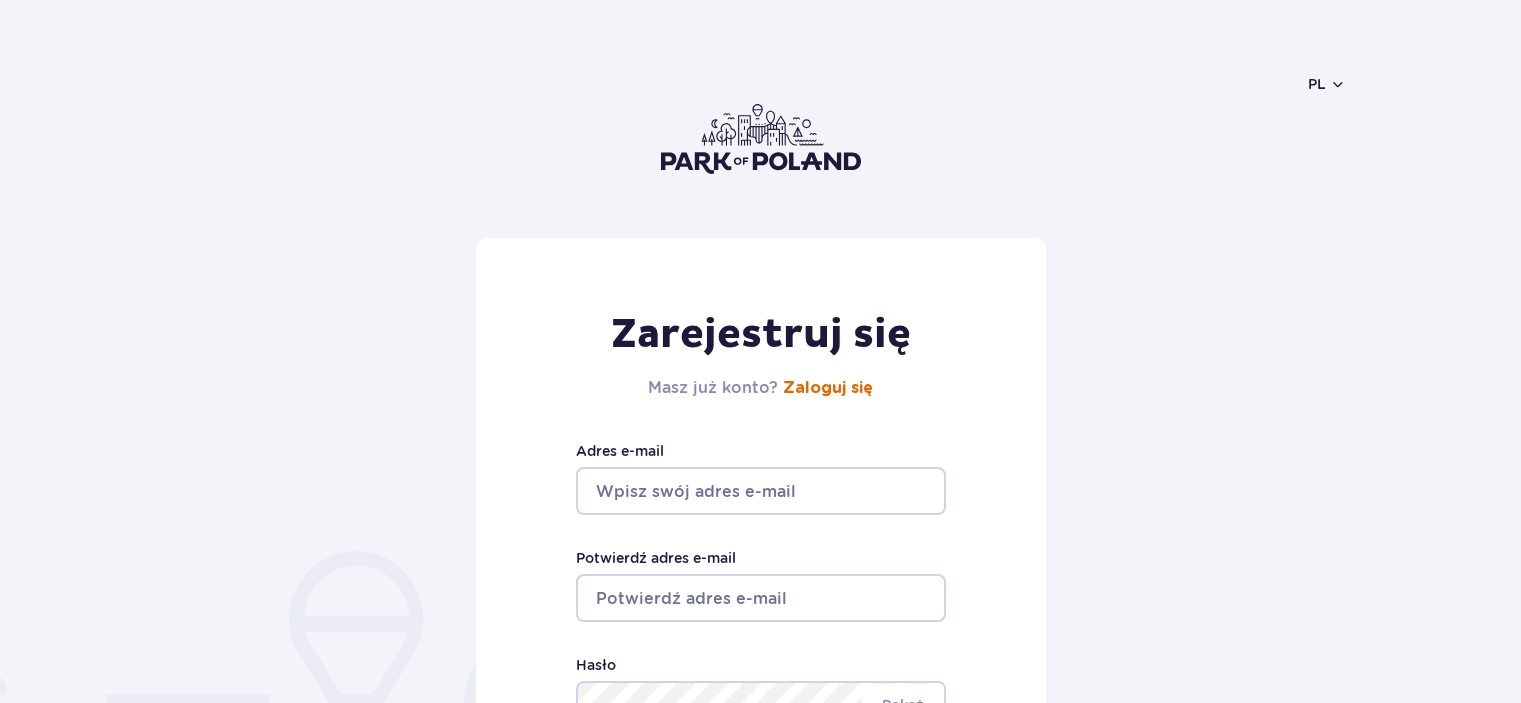 scroll, scrollTop: 0, scrollLeft: 0, axis: both 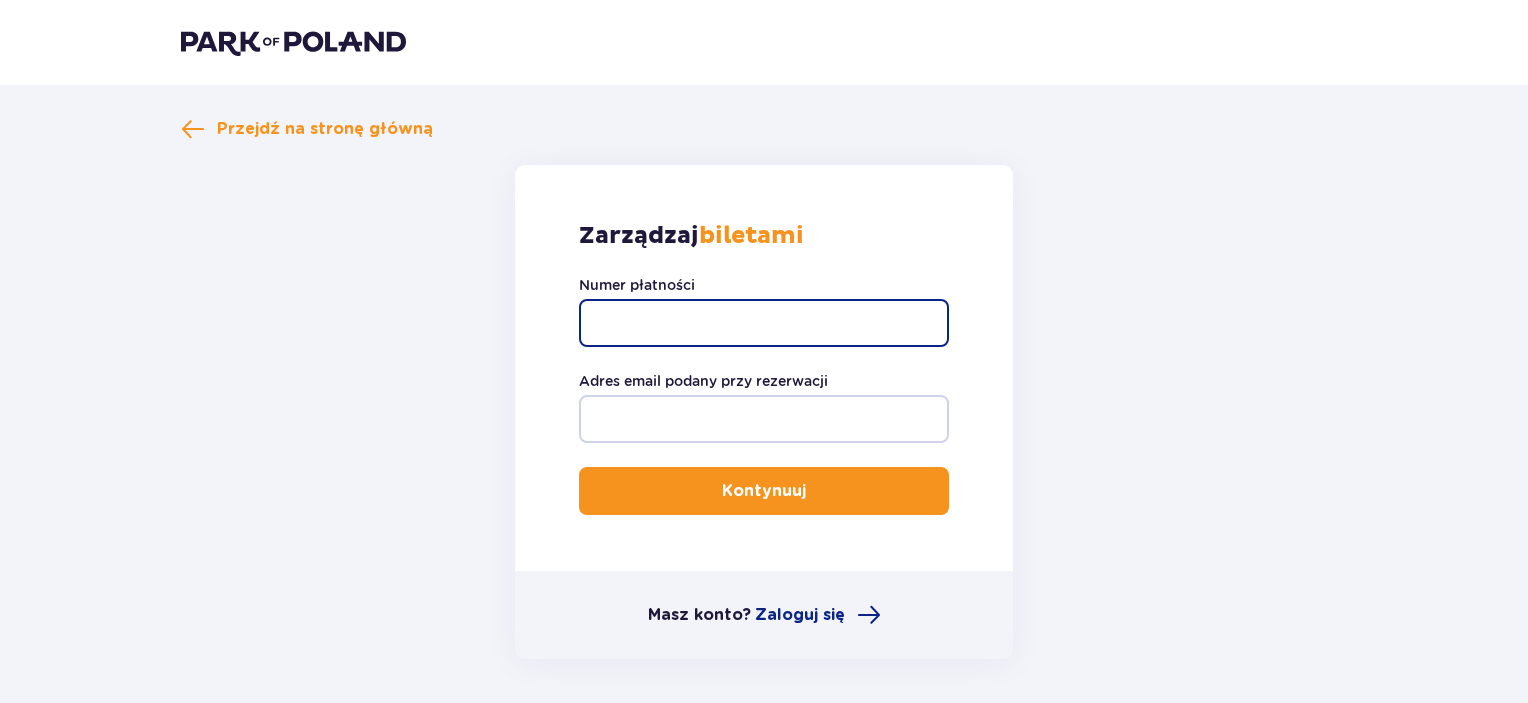 click on "Numer płatności" at bounding box center [764, 323] 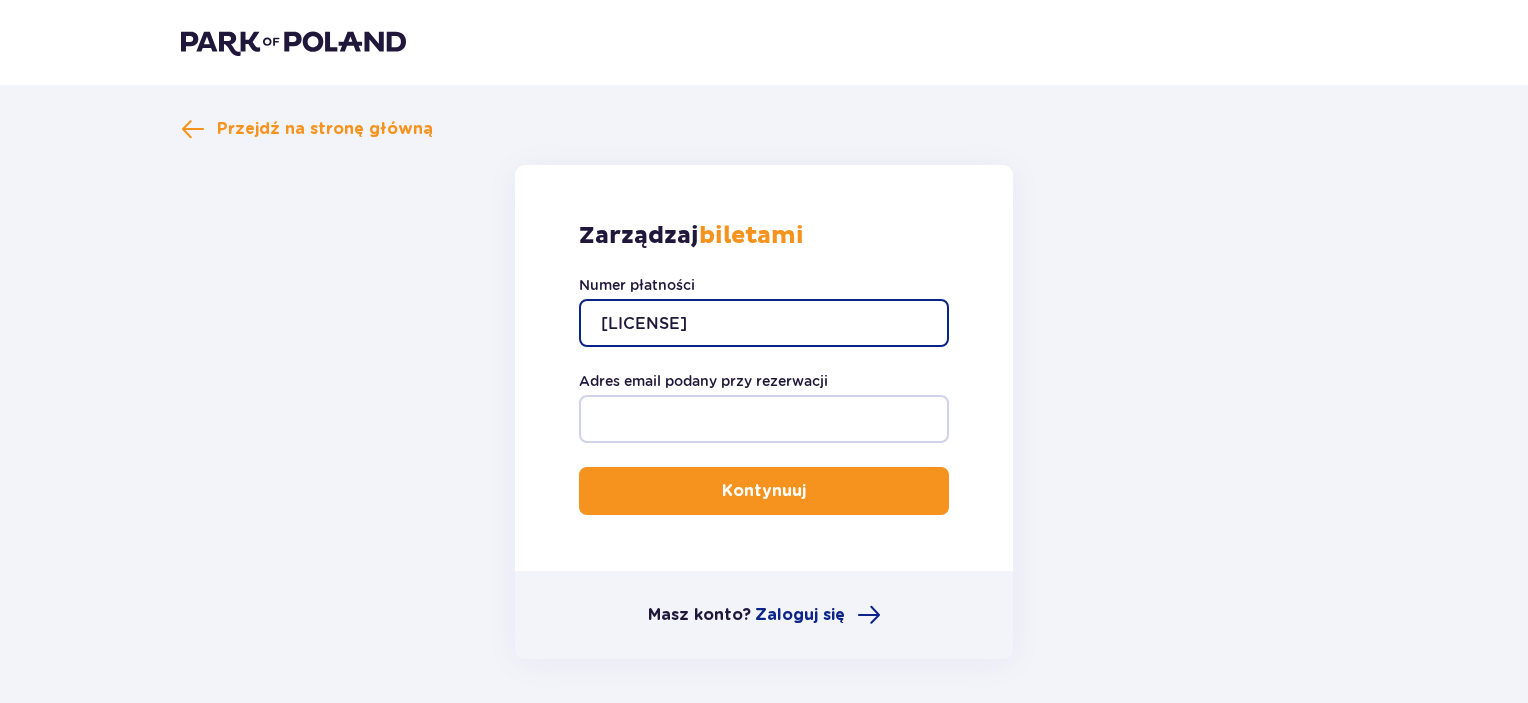 type on "TR-VRC-HL819VX" 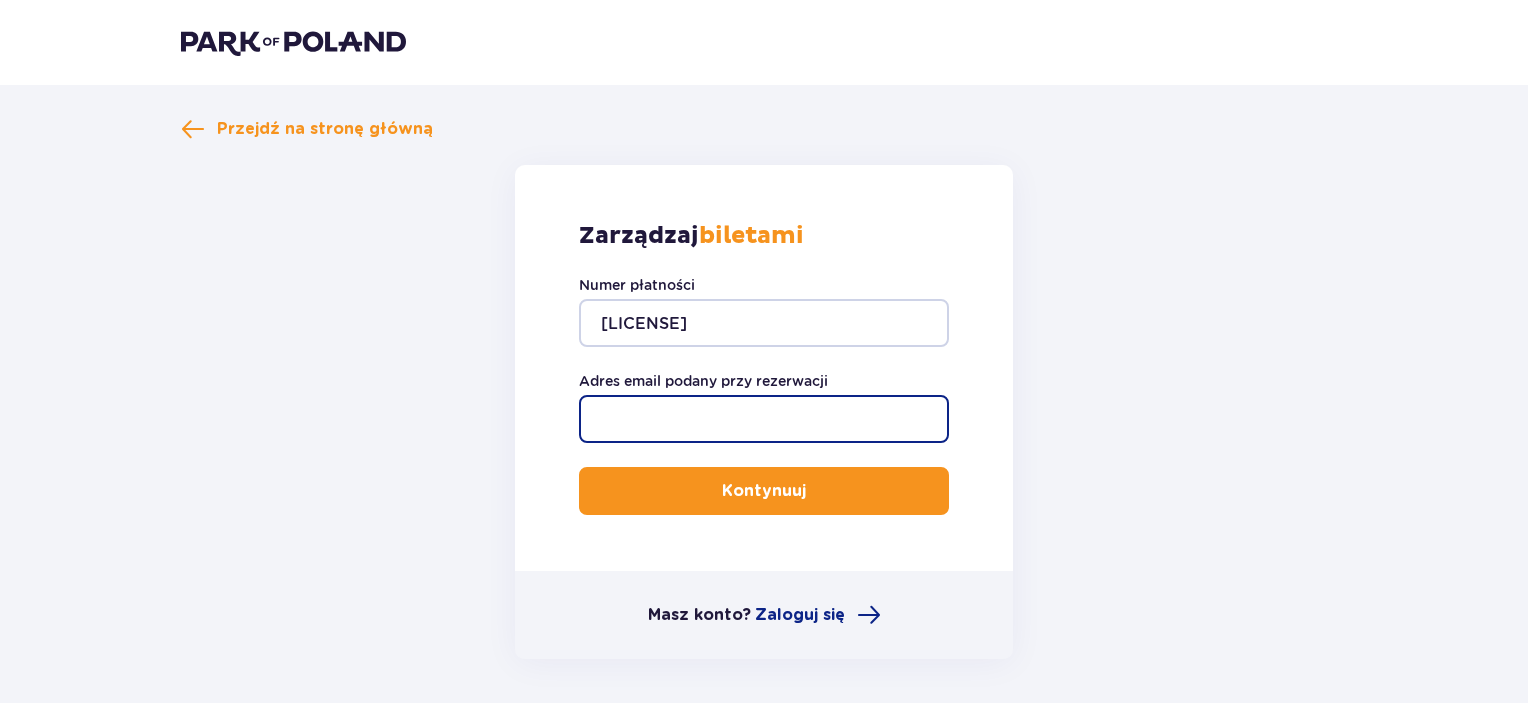 click on "Adres email podany przy rezerwacji" at bounding box center (764, 419) 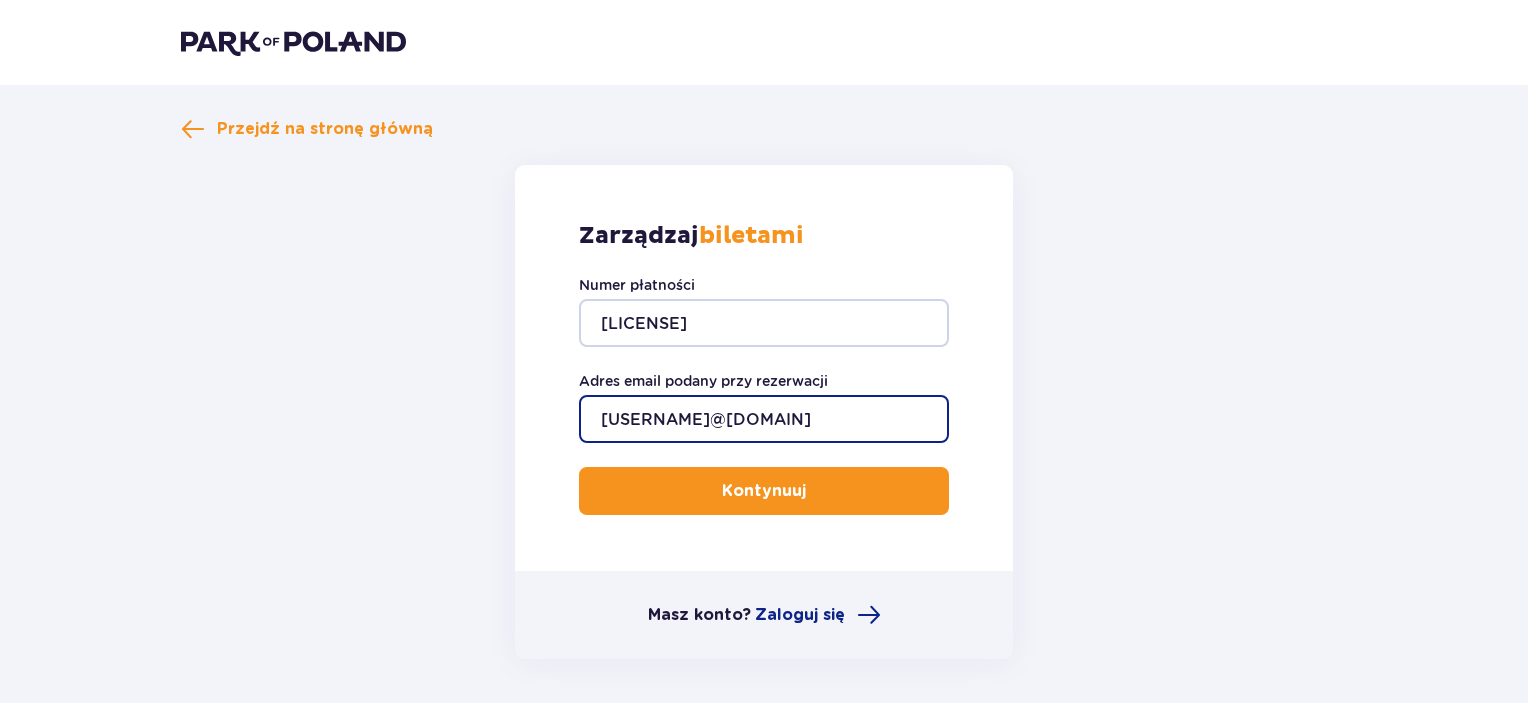 type on "jakub_nowik@outlook.com" 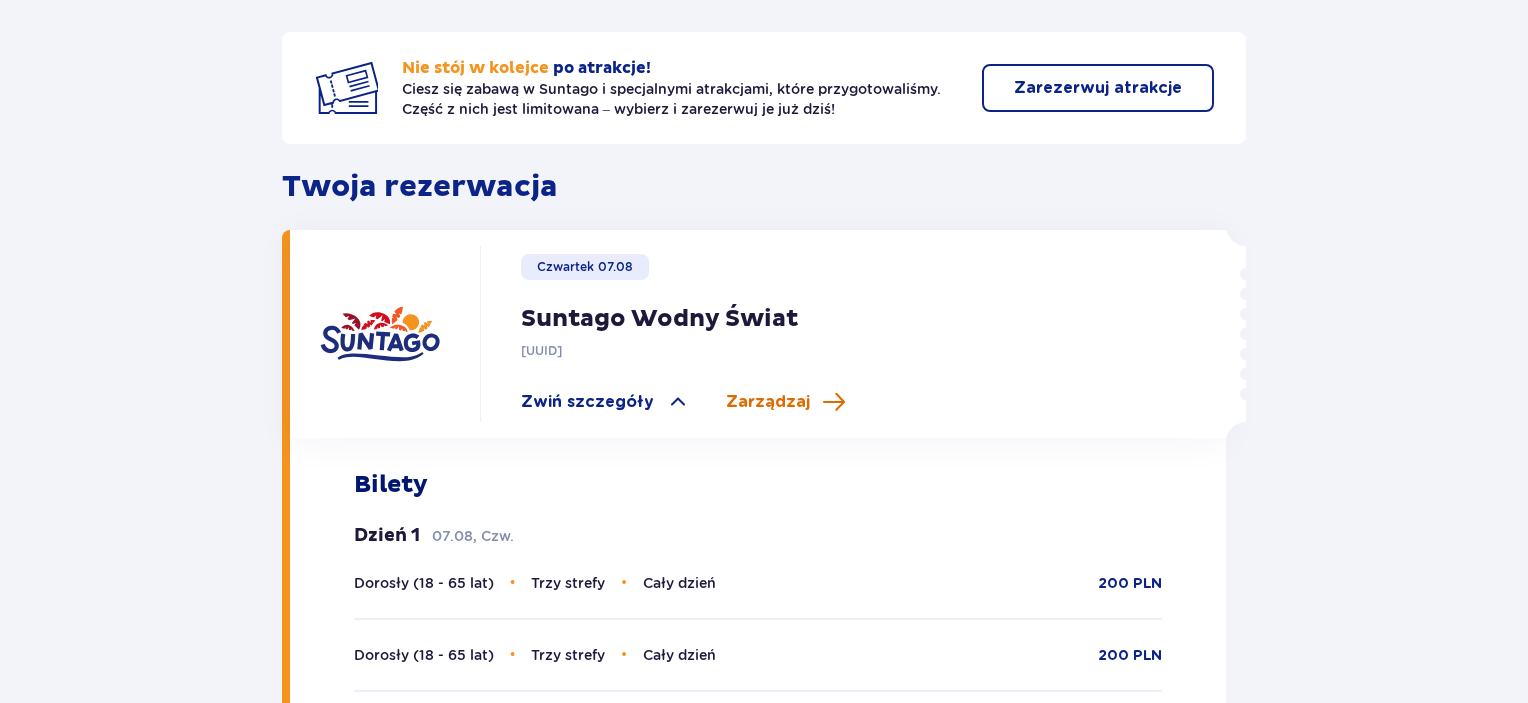 scroll, scrollTop: 510, scrollLeft: 0, axis: vertical 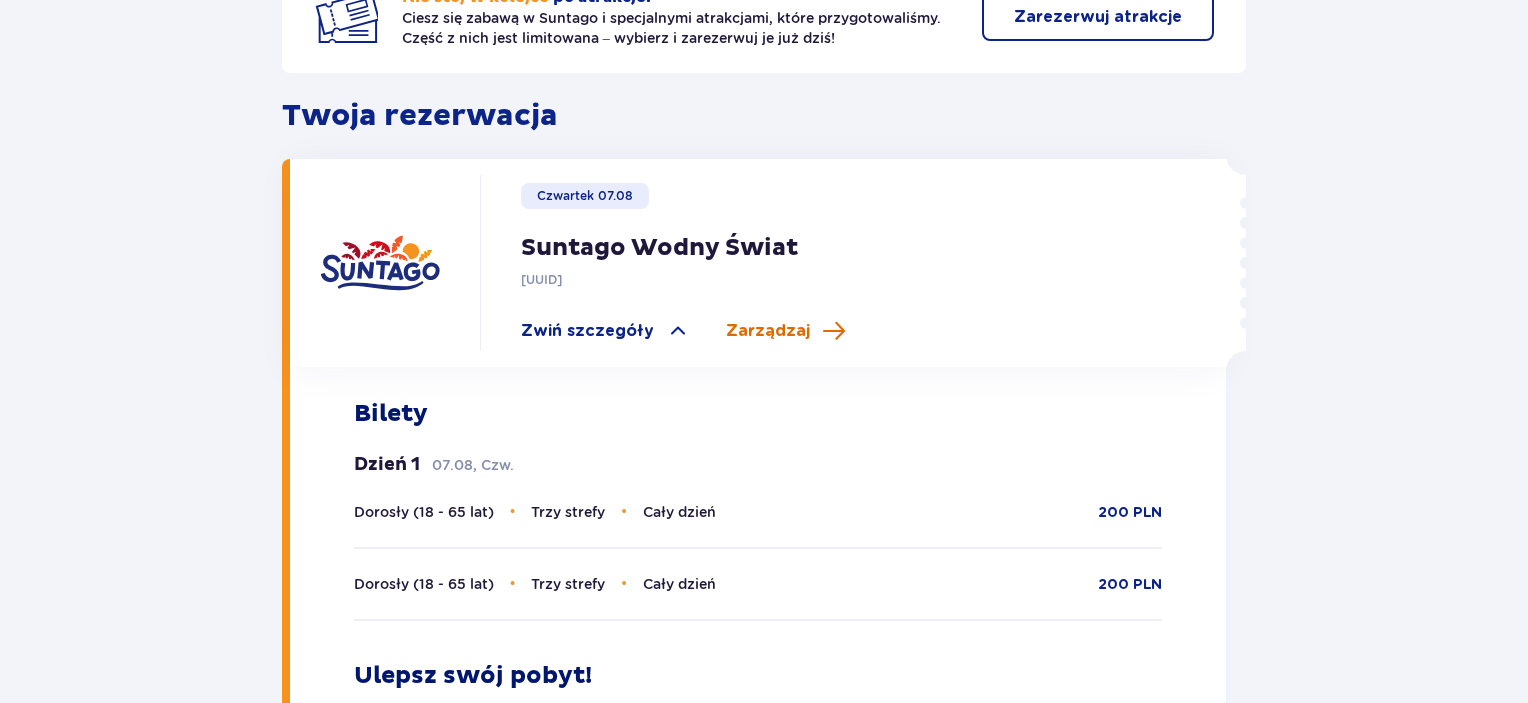 click on "Zarządzaj" at bounding box center [768, 331] 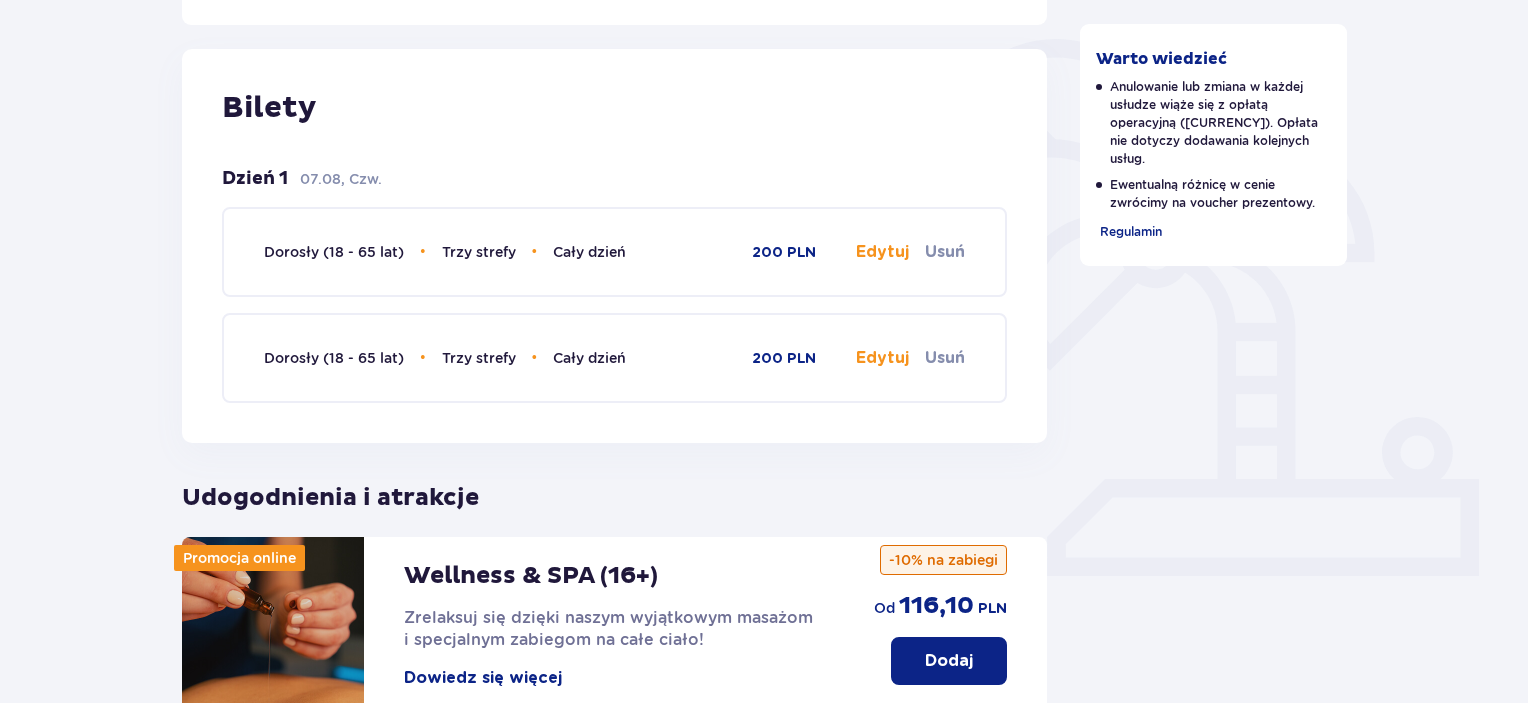 scroll, scrollTop: 500, scrollLeft: 0, axis: vertical 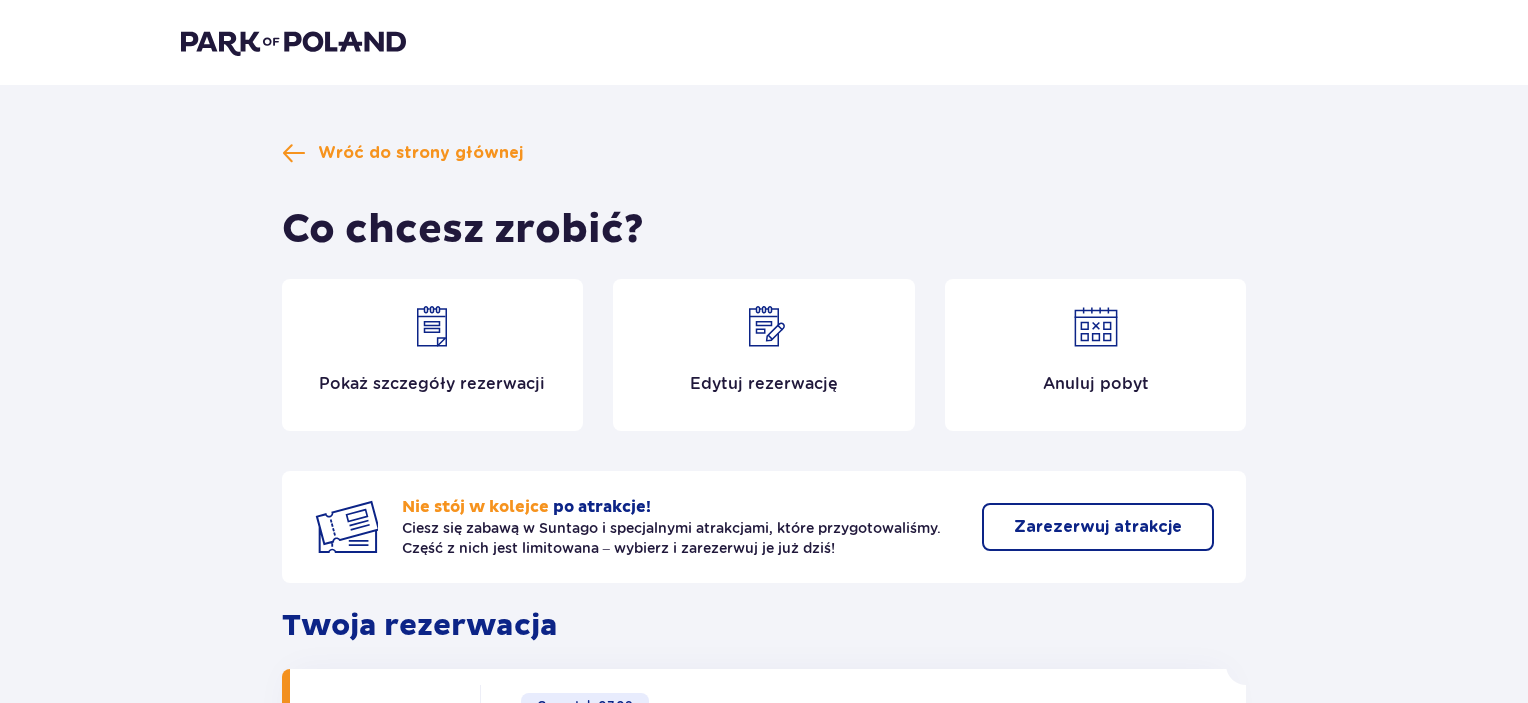 click on "Pokaż szczegóły rezerwacji" at bounding box center (433, 355) 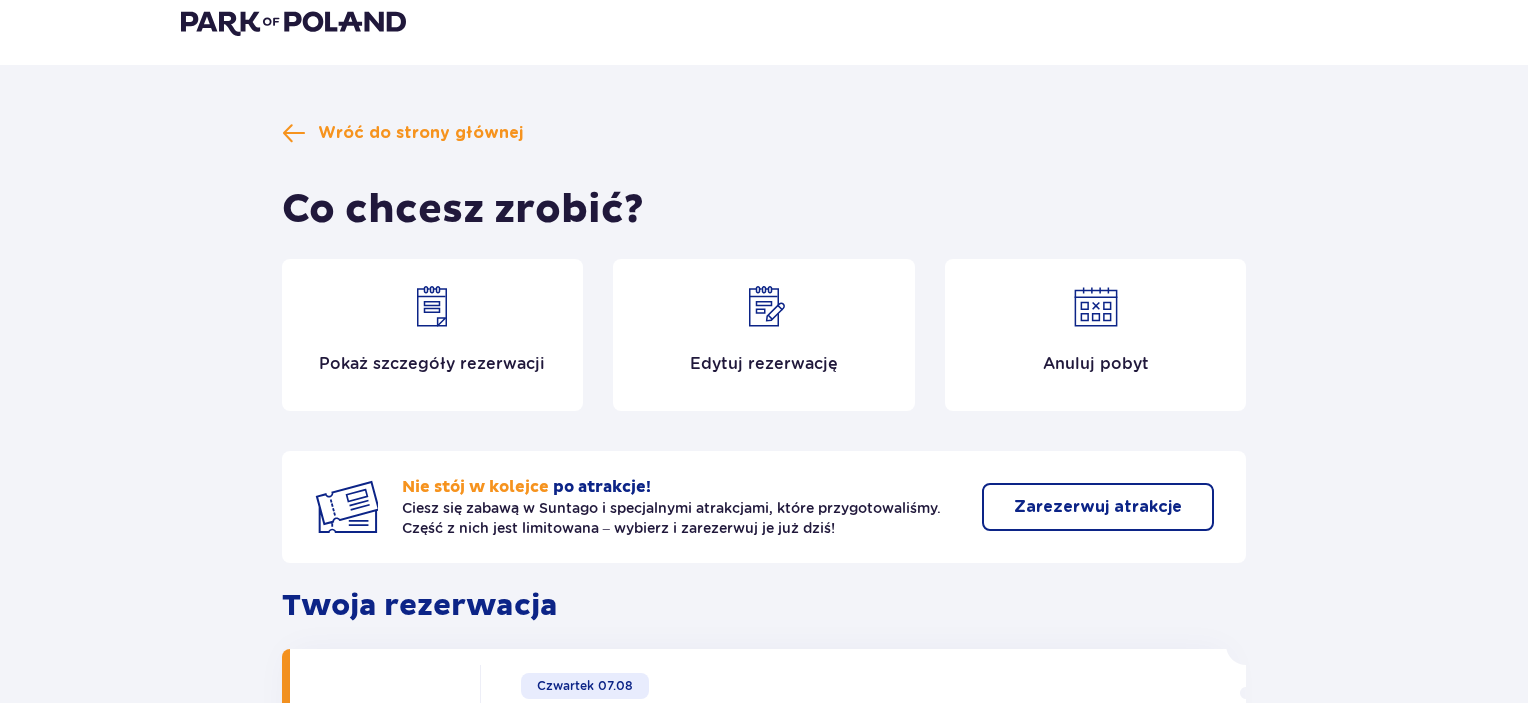 scroll, scrollTop: 0, scrollLeft: 0, axis: both 